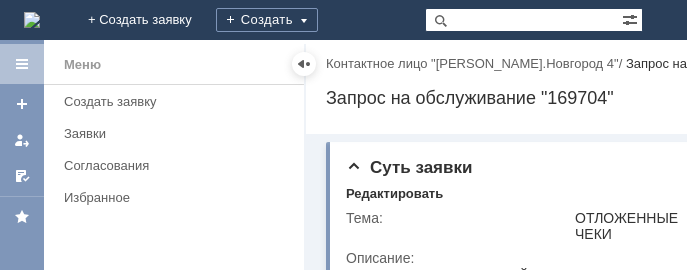 scroll, scrollTop: 0, scrollLeft: 0, axis: both 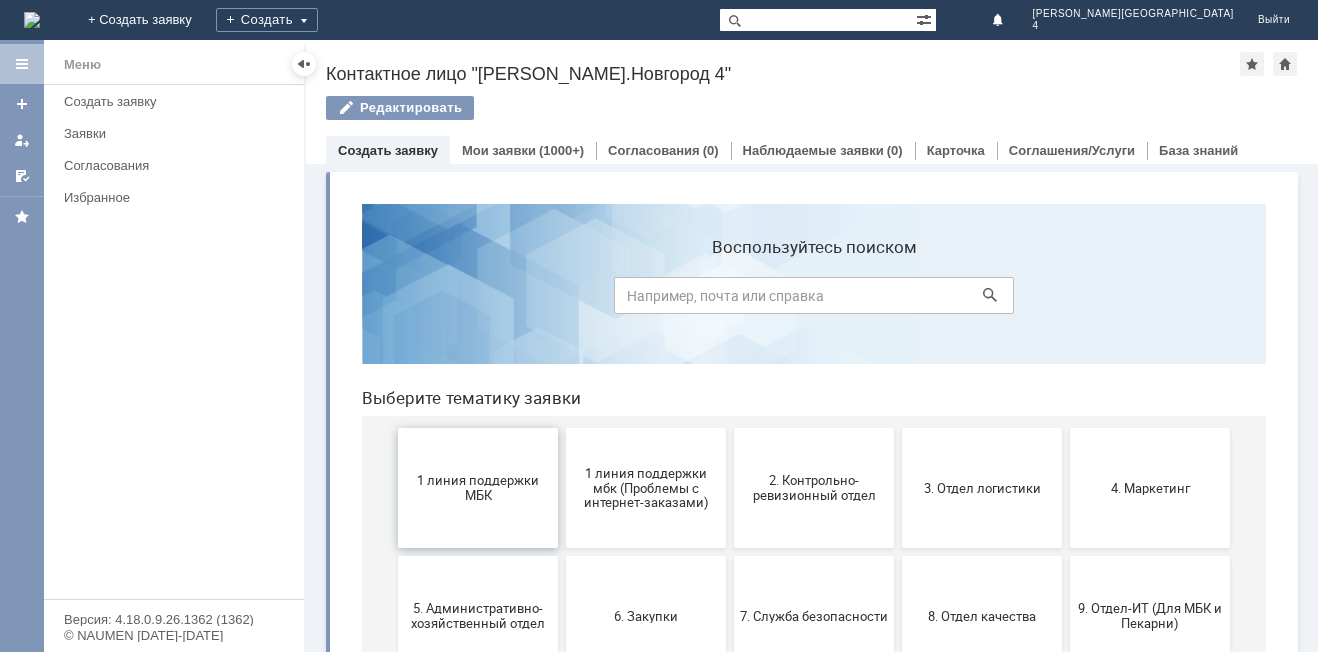 drag, startPoint x: 410, startPoint y: 465, endPoint x: 762, endPoint y: 662, distance: 403.37698 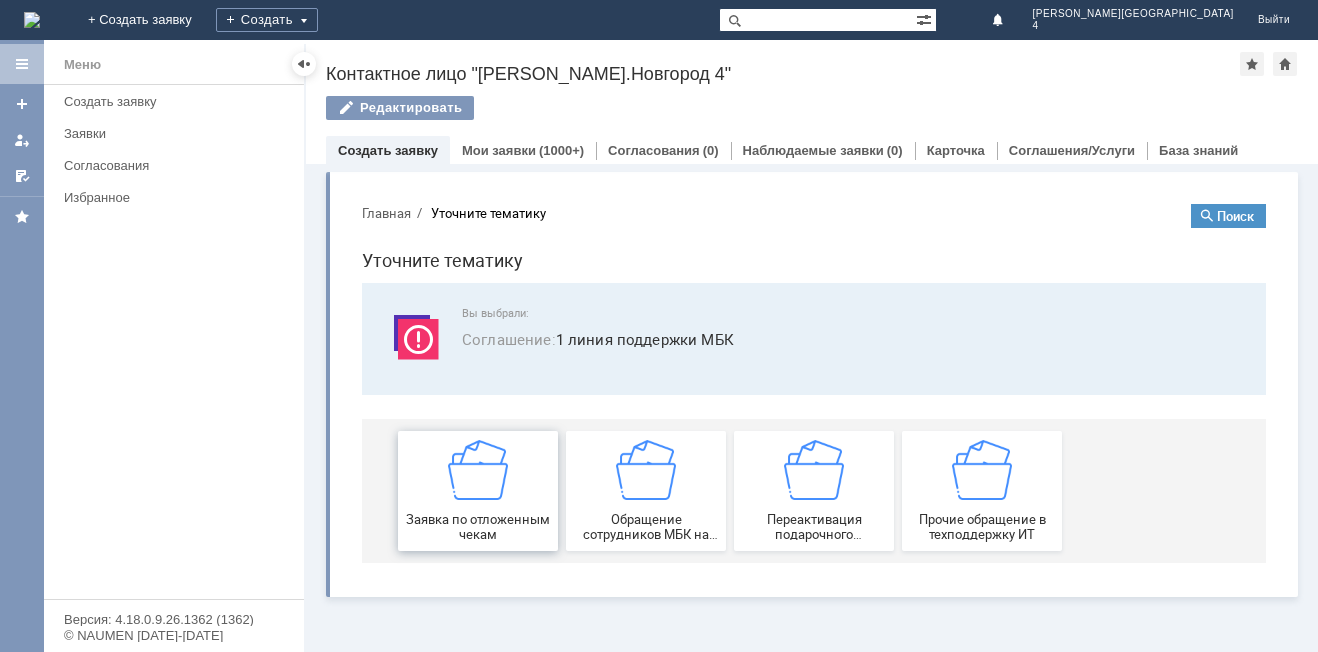 click on "Заявка по отложенным чекам" at bounding box center [478, 491] 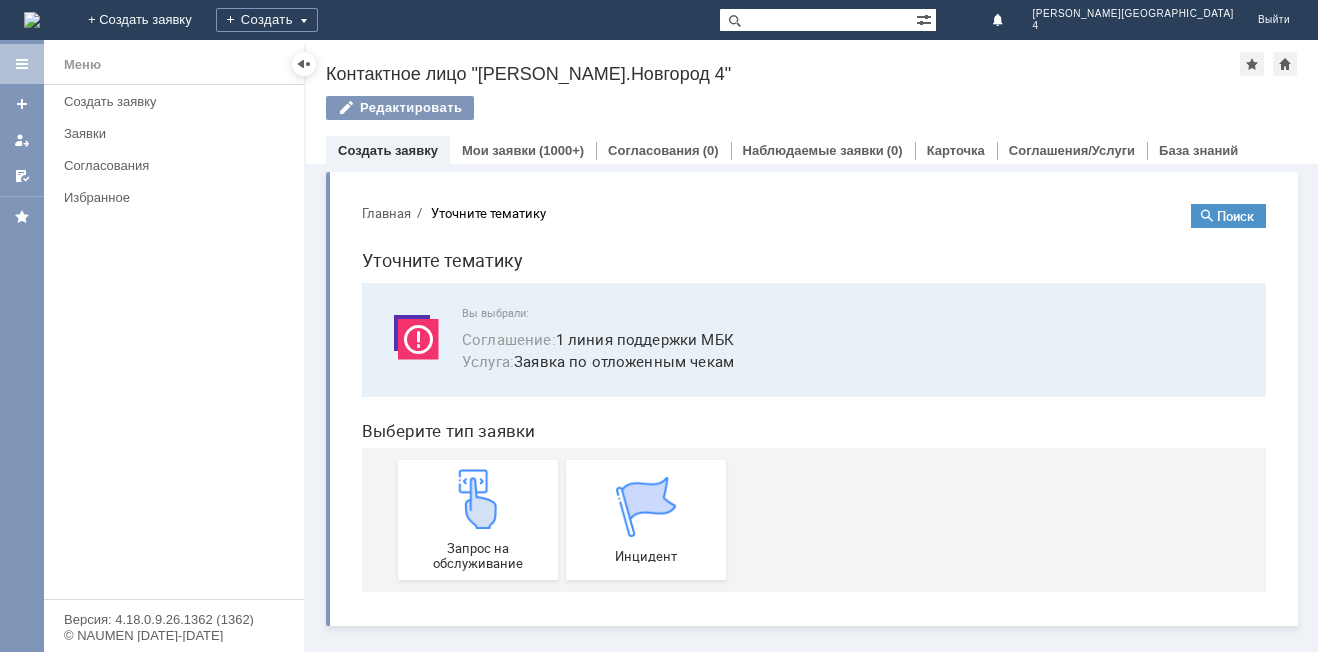 click on "Запрос на обслуживание" at bounding box center [478, 520] 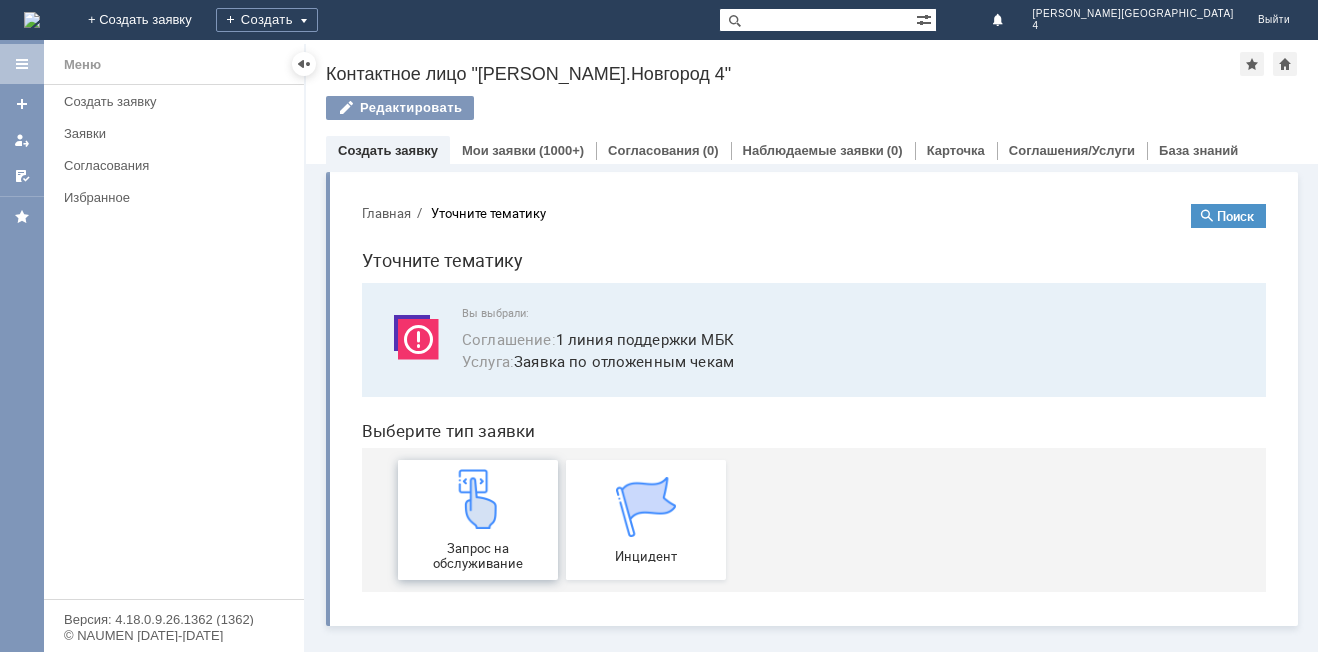 click on "Запрос на обслуживание" at bounding box center (478, 520) 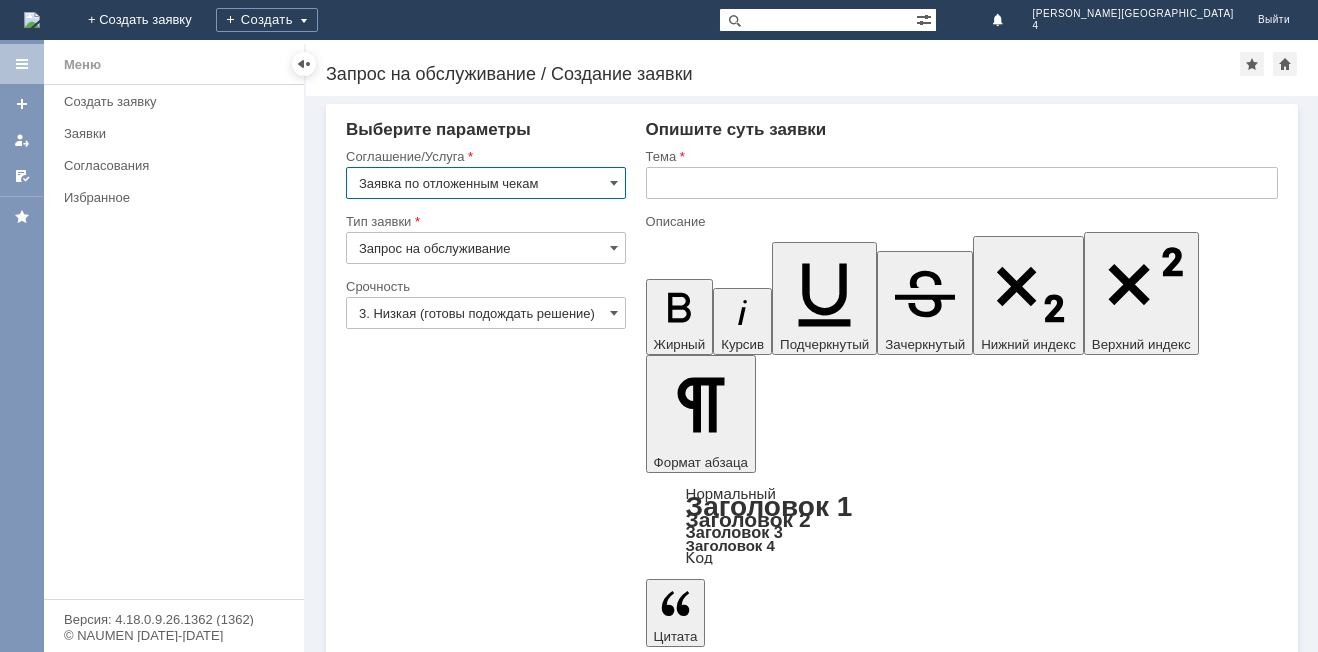 scroll, scrollTop: 0, scrollLeft: 0, axis: both 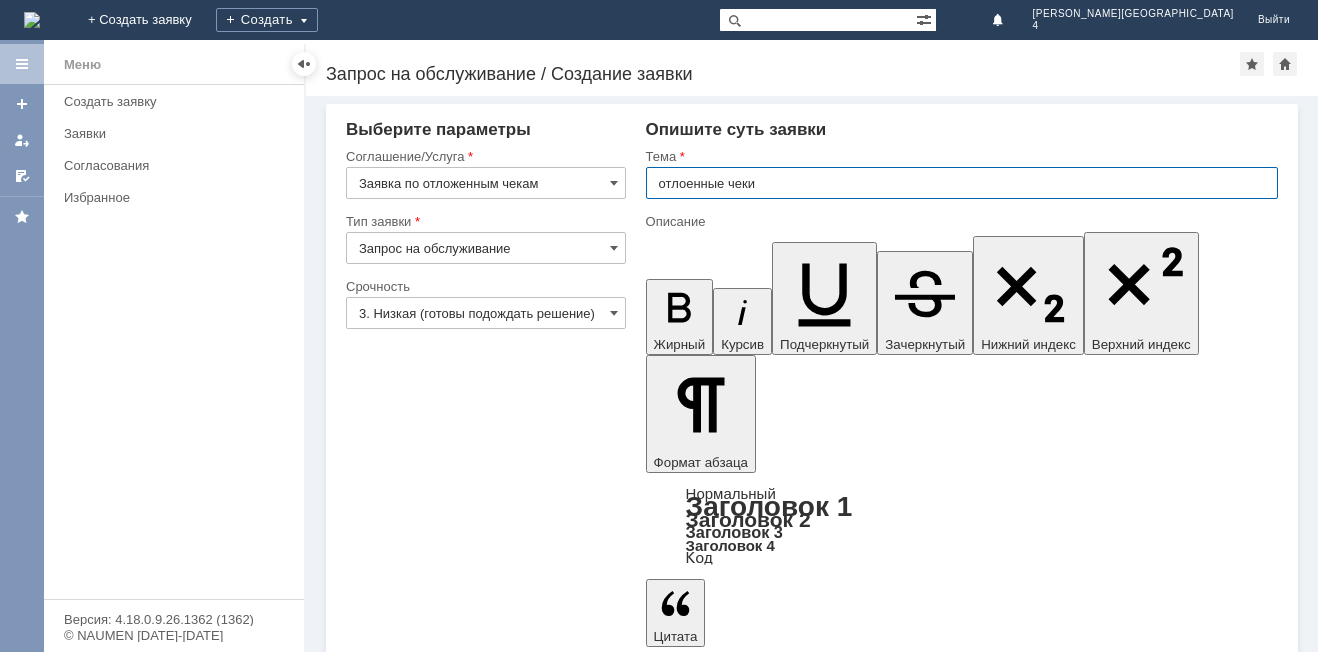 click on "отлоенные чеки" at bounding box center [962, 183] 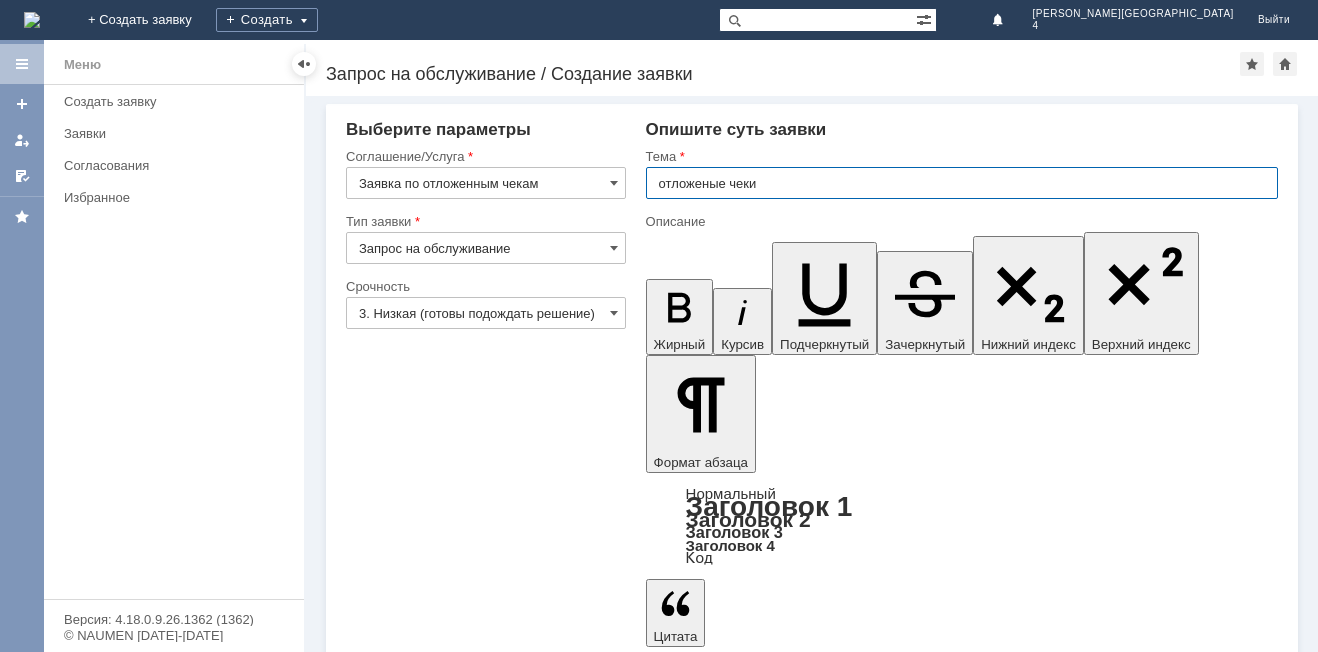 type on "отложеные чеки" 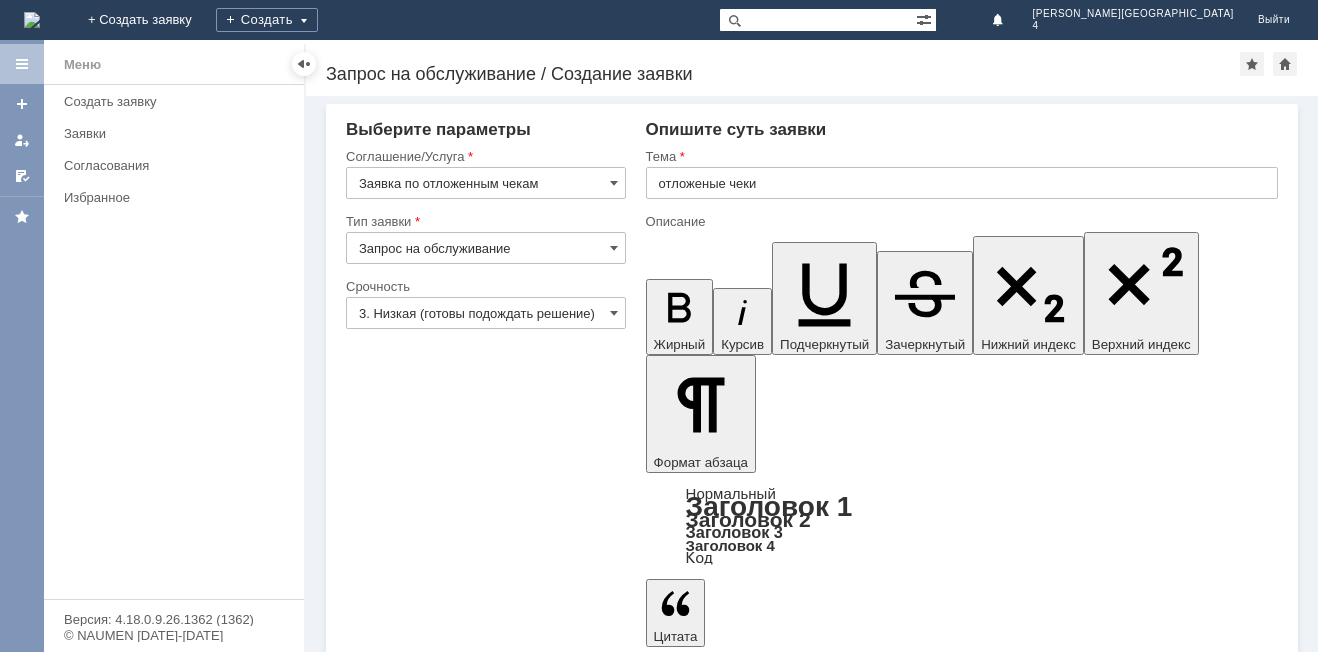 click at bounding box center [808, 4822] 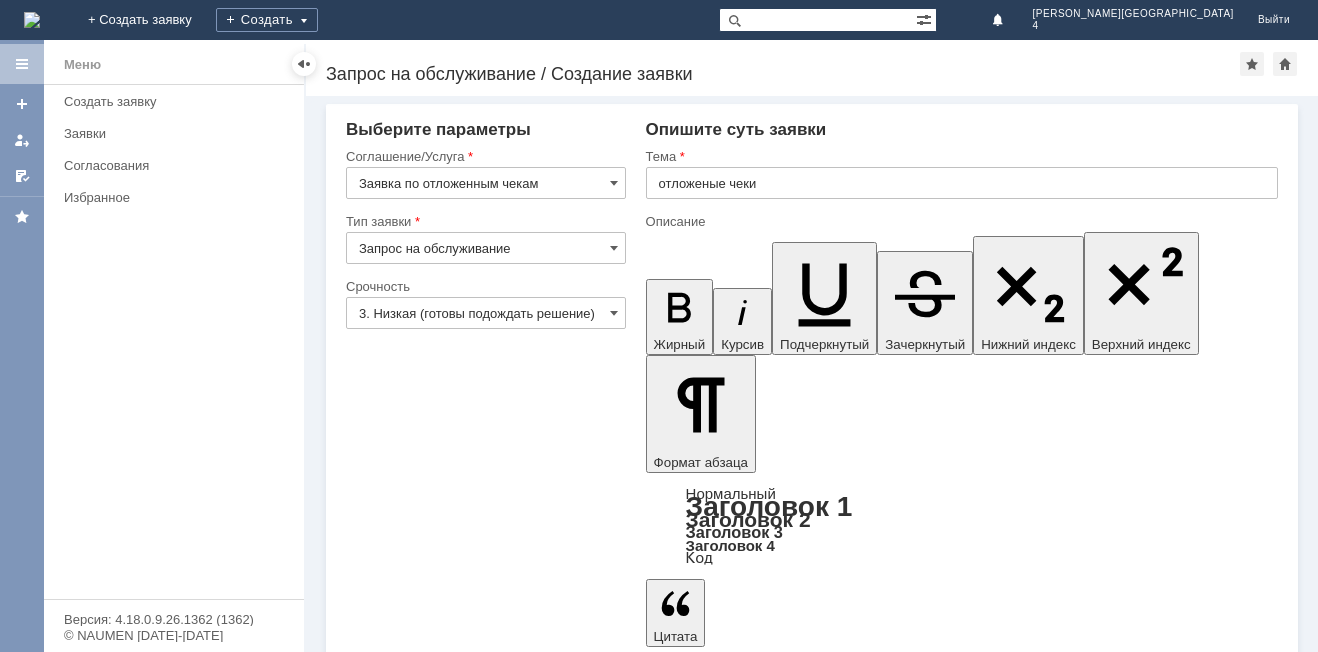 click at bounding box center [962, 4906] 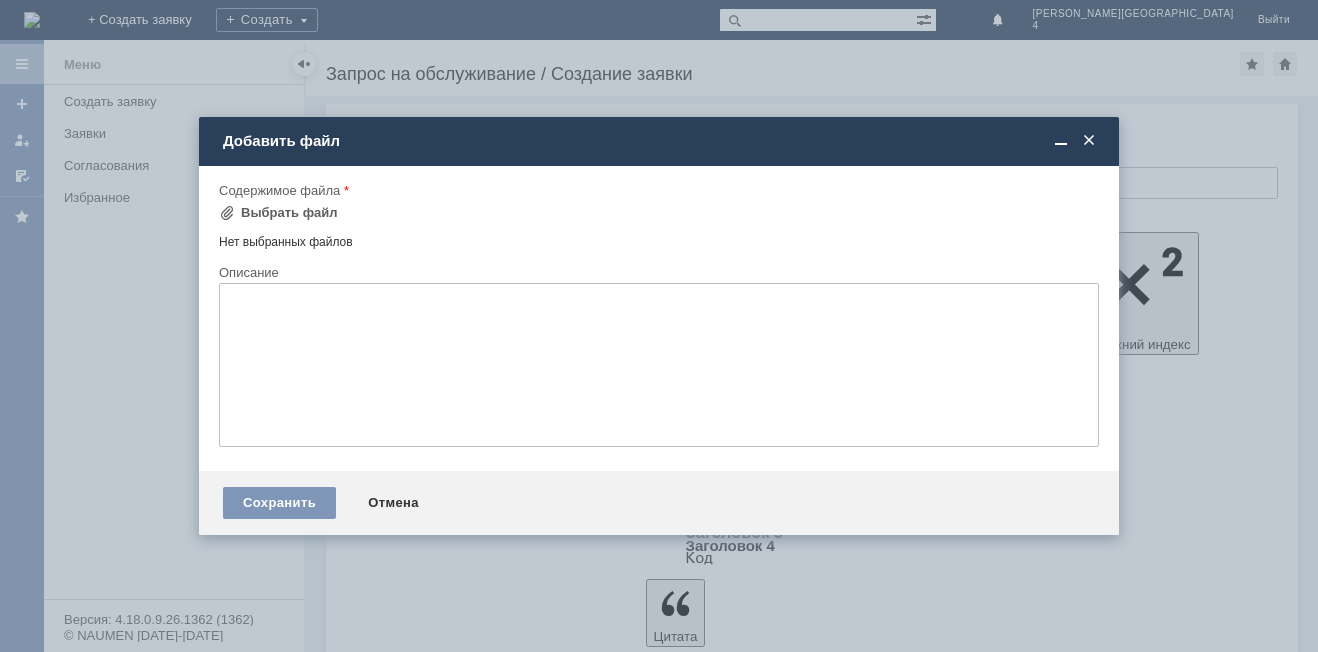 click on "Выбрать файл" at bounding box center [285, 214] 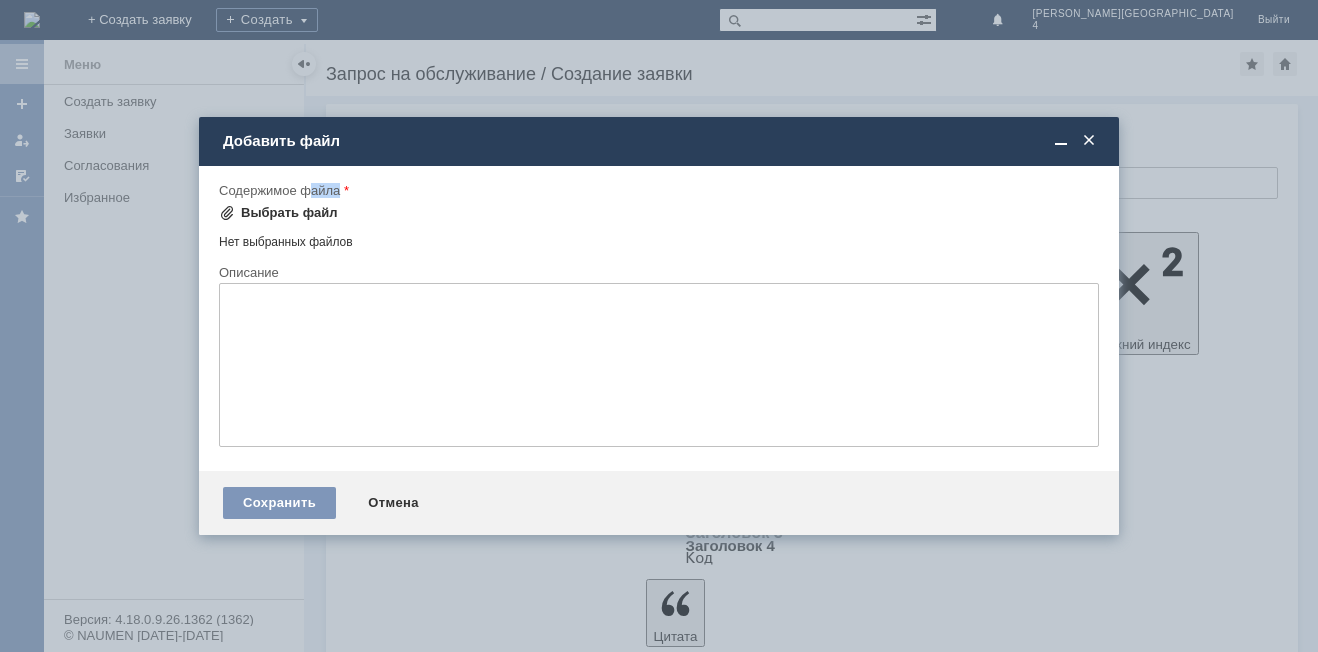 click on "Содержимое файла Выбрать файл Нет выбранных файлов Перетащите файлы сюда" at bounding box center (659, 223) 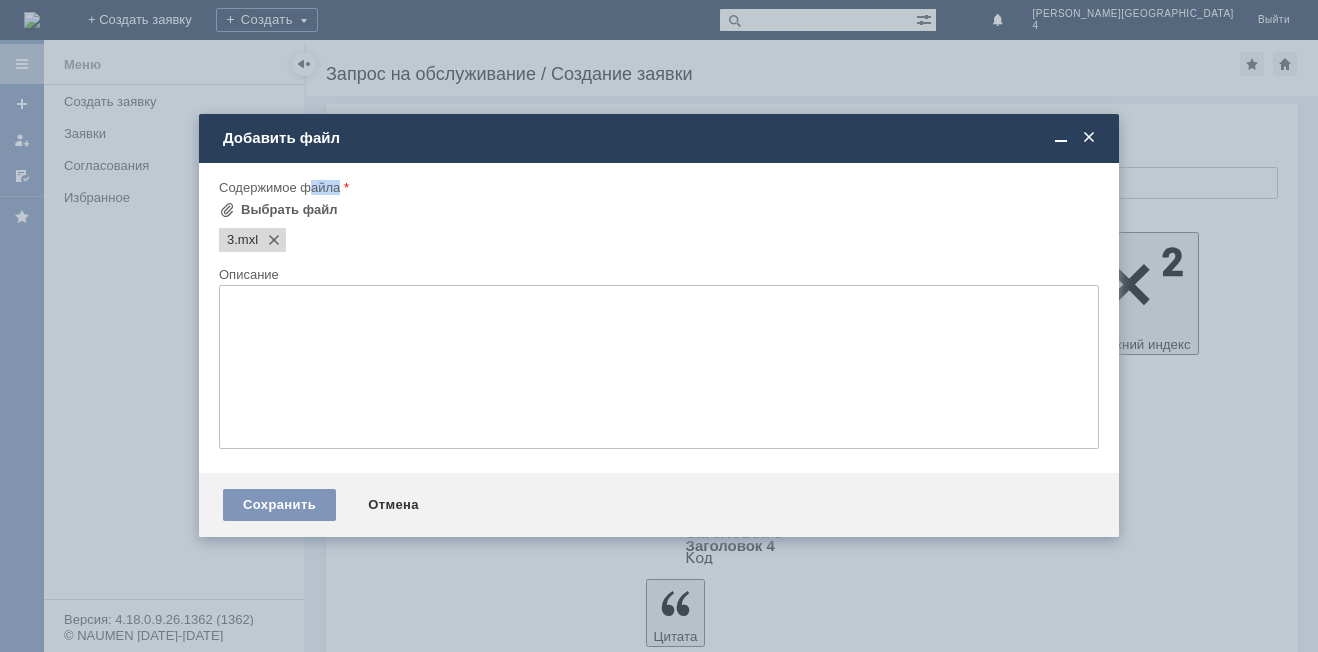 scroll, scrollTop: 0, scrollLeft: 0, axis: both 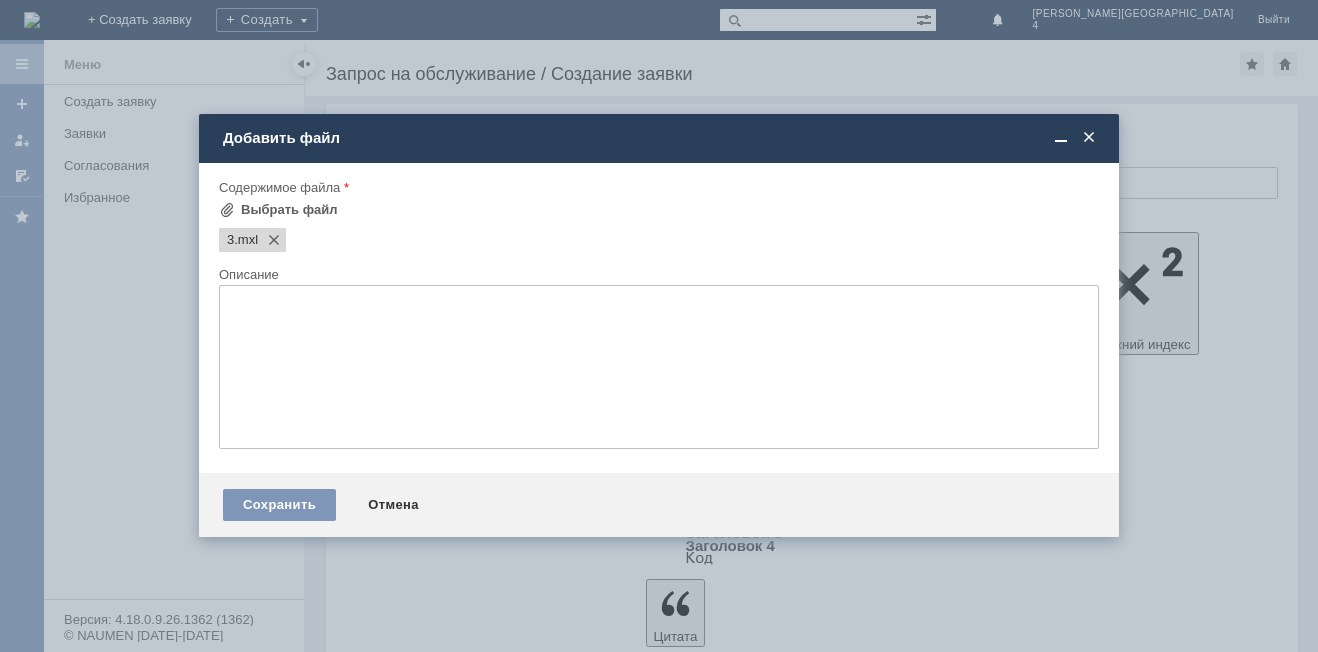 click at bounding box center [659, 367] 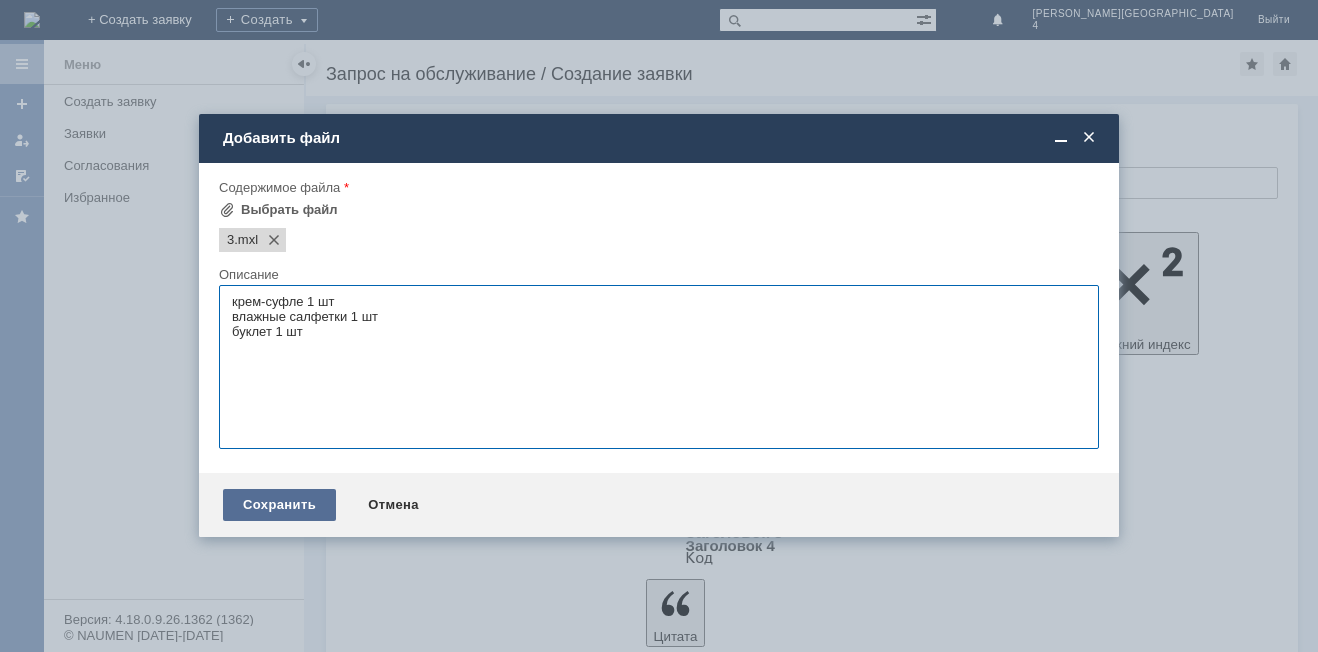 type on "крем-суфле 1 шт
влажные салфетки 1 шт
буклет 1 шт" 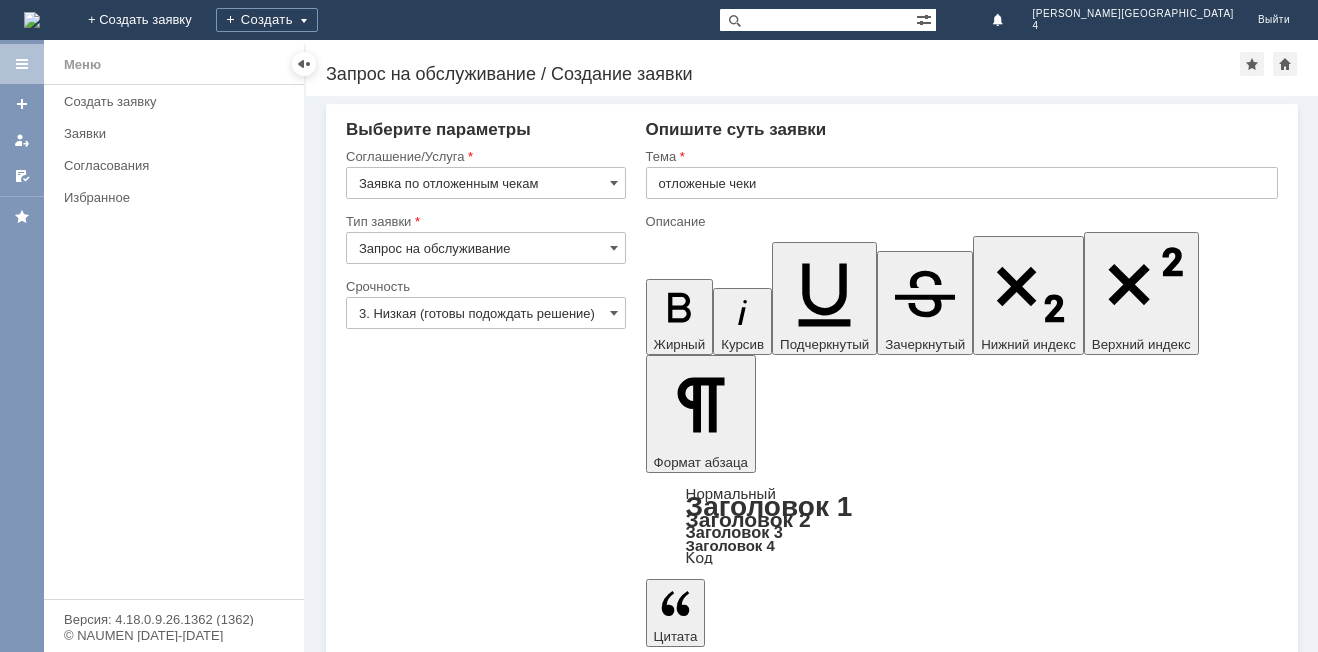 click on "Сохранить" at bounding box center [406, 5055] 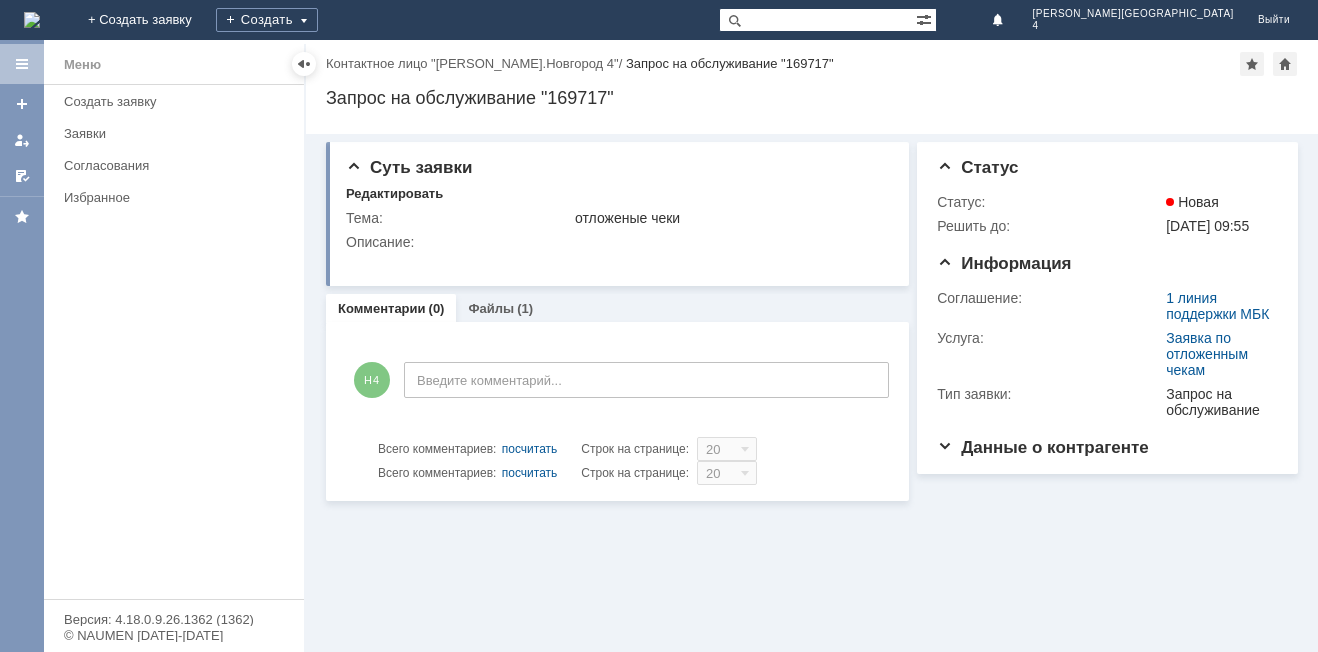 scroll, scrollTop: 0, scrollLeft: 0, axis: both 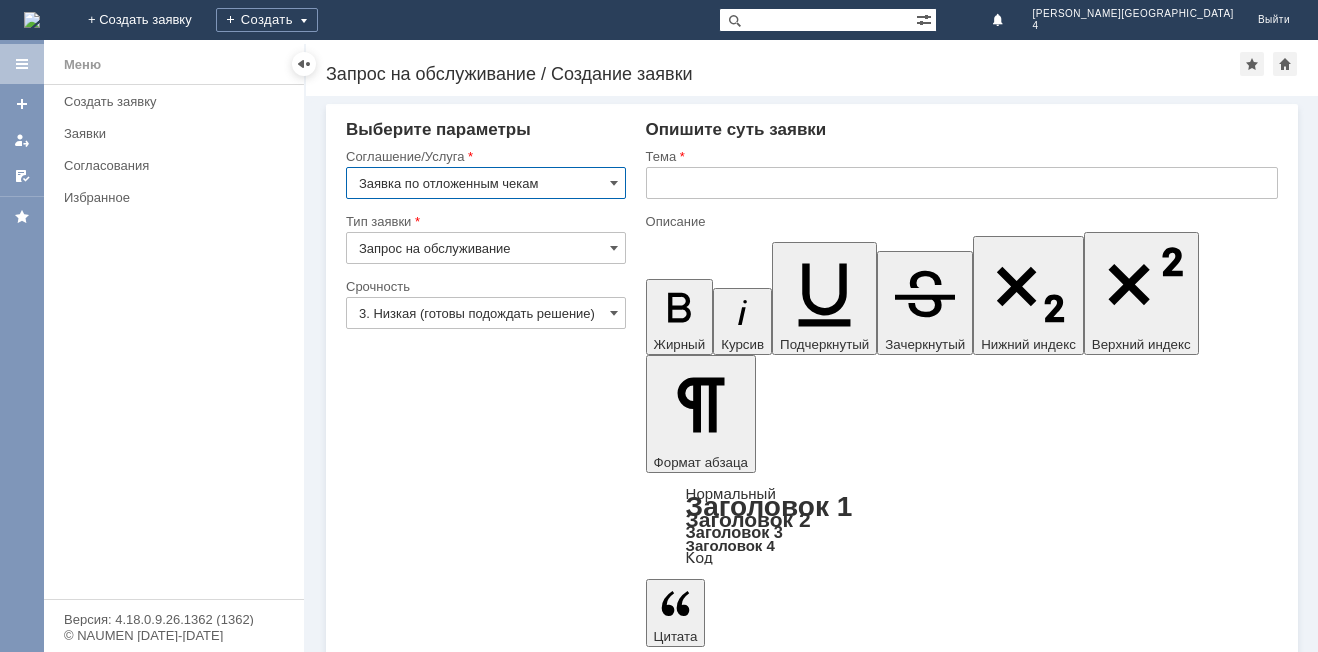 click at bounding box center (962, 183) 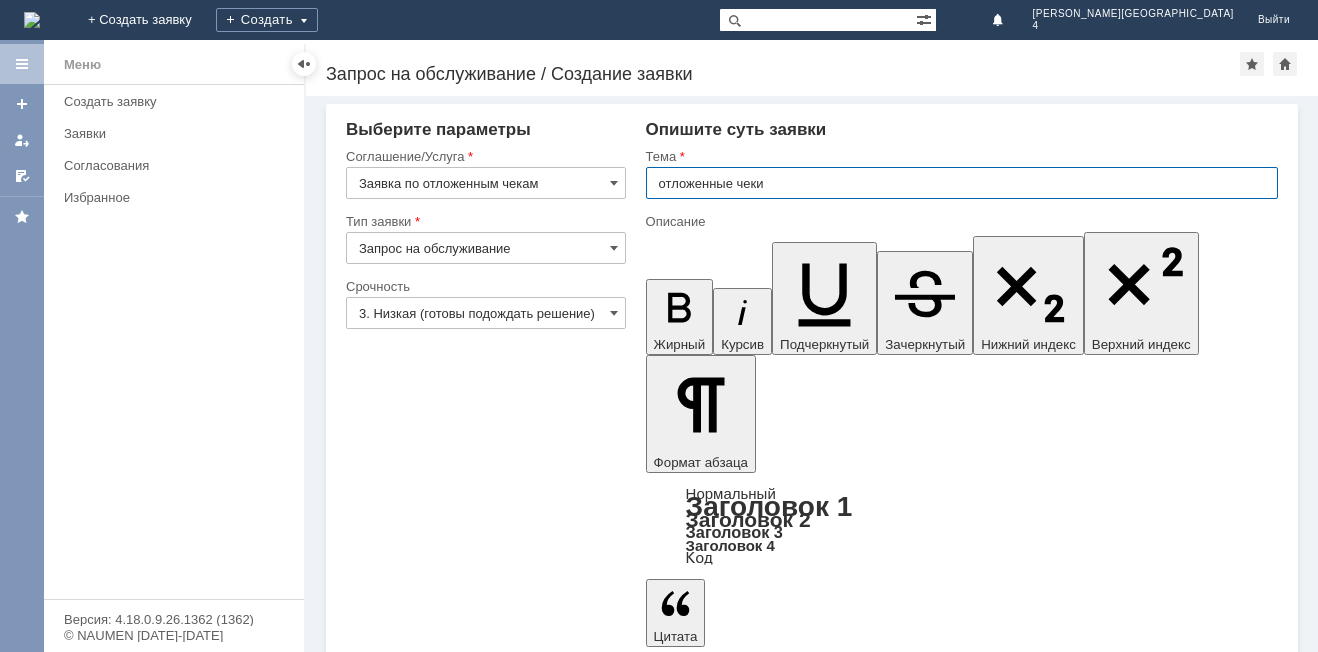 type on "отложенные чеки" 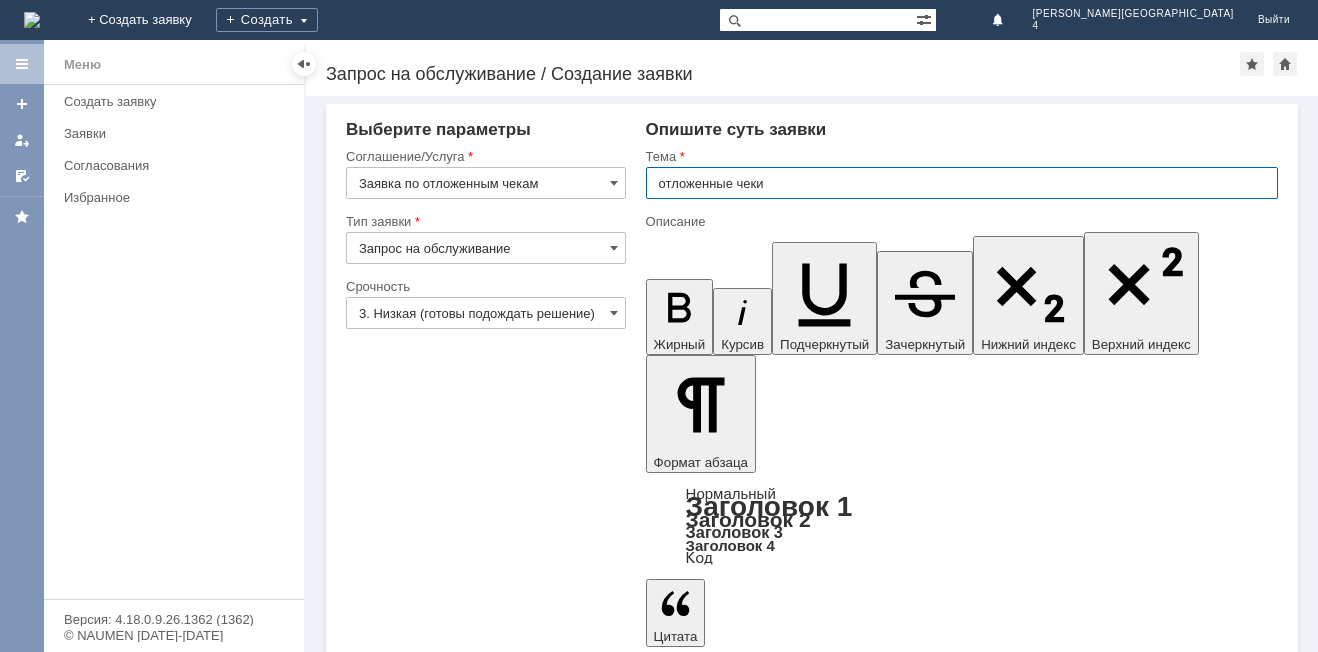 click at bounding box center [808, 4765] 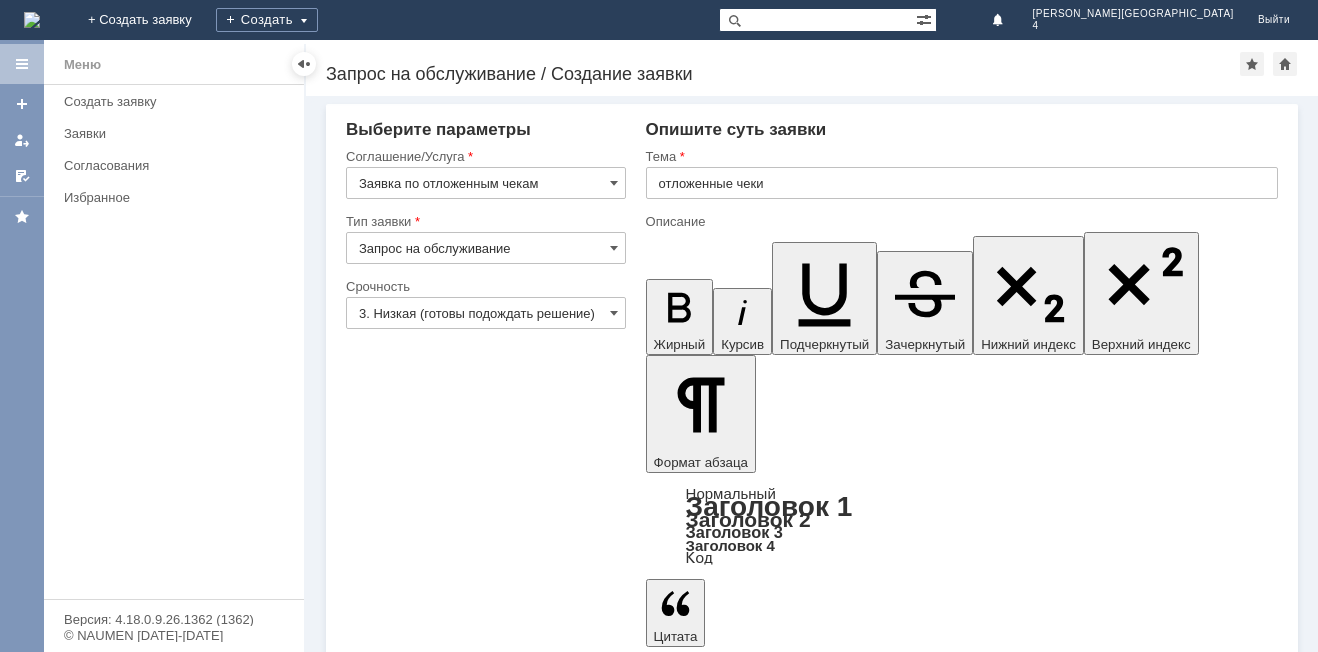 click on "Добавить файл" at bounding box center (722, 4925) 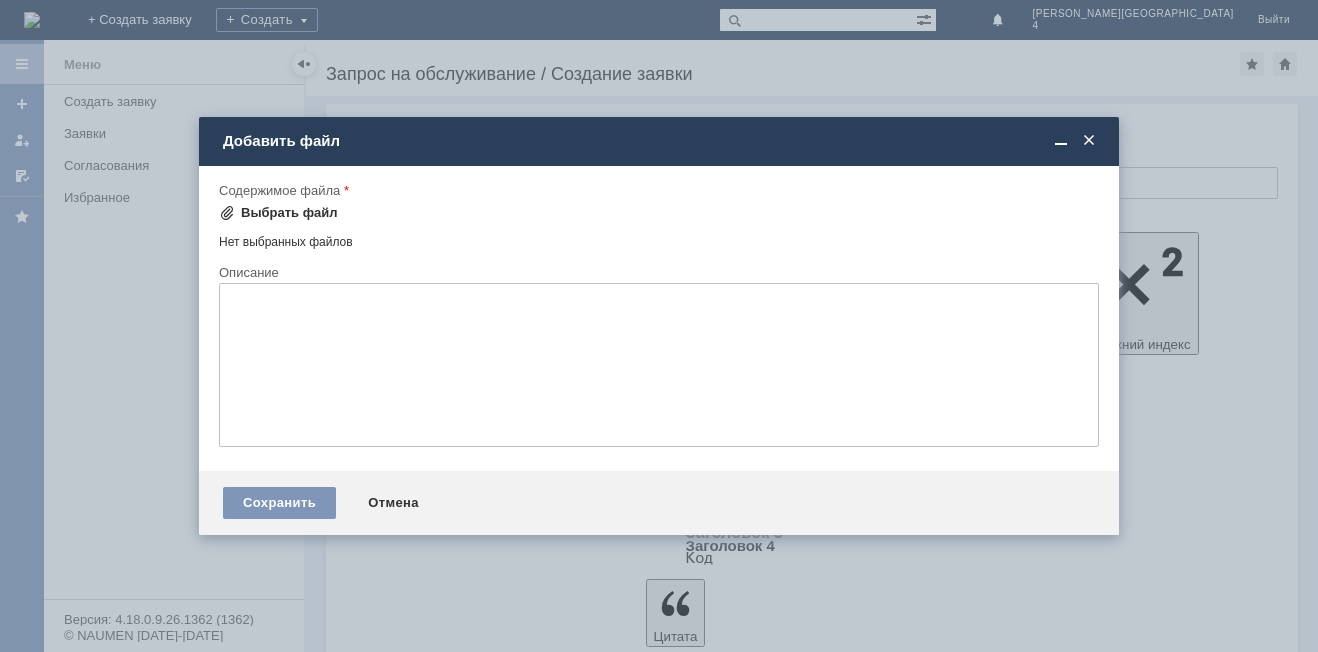 click on "Выбрать файл" at bounding box center [289, 213] 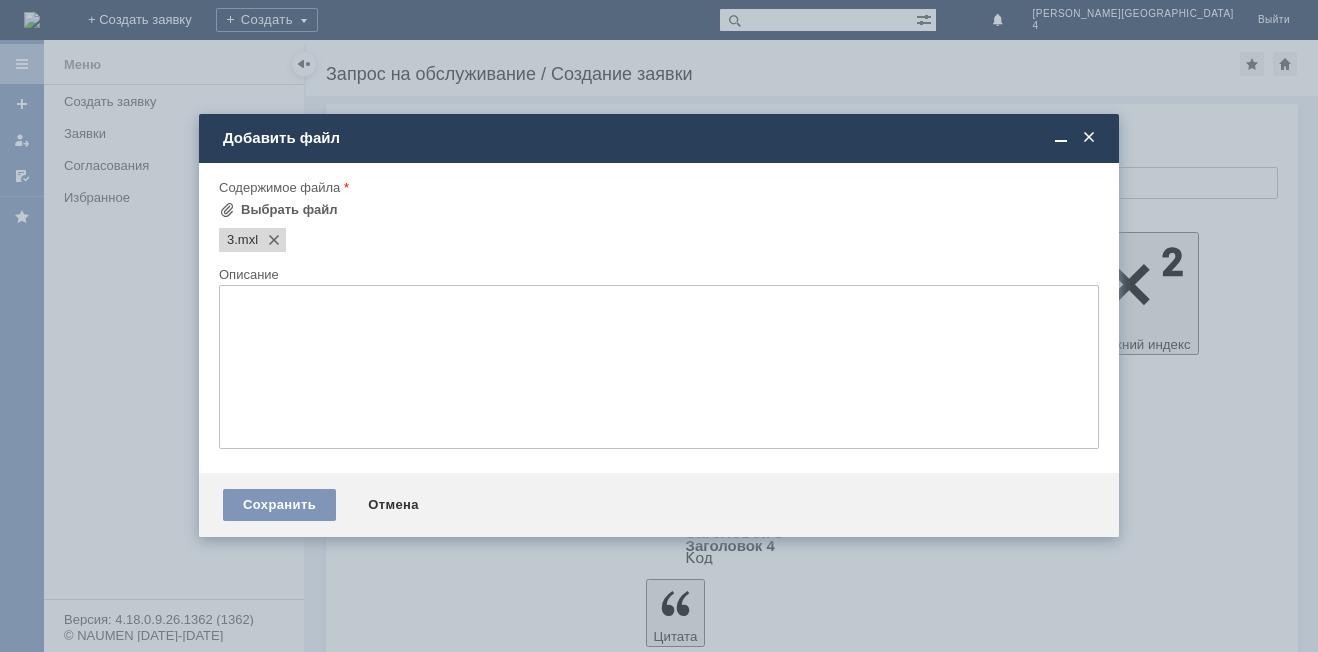 scroll, scrollTop: 0, scrollLeft: 0, axis: both 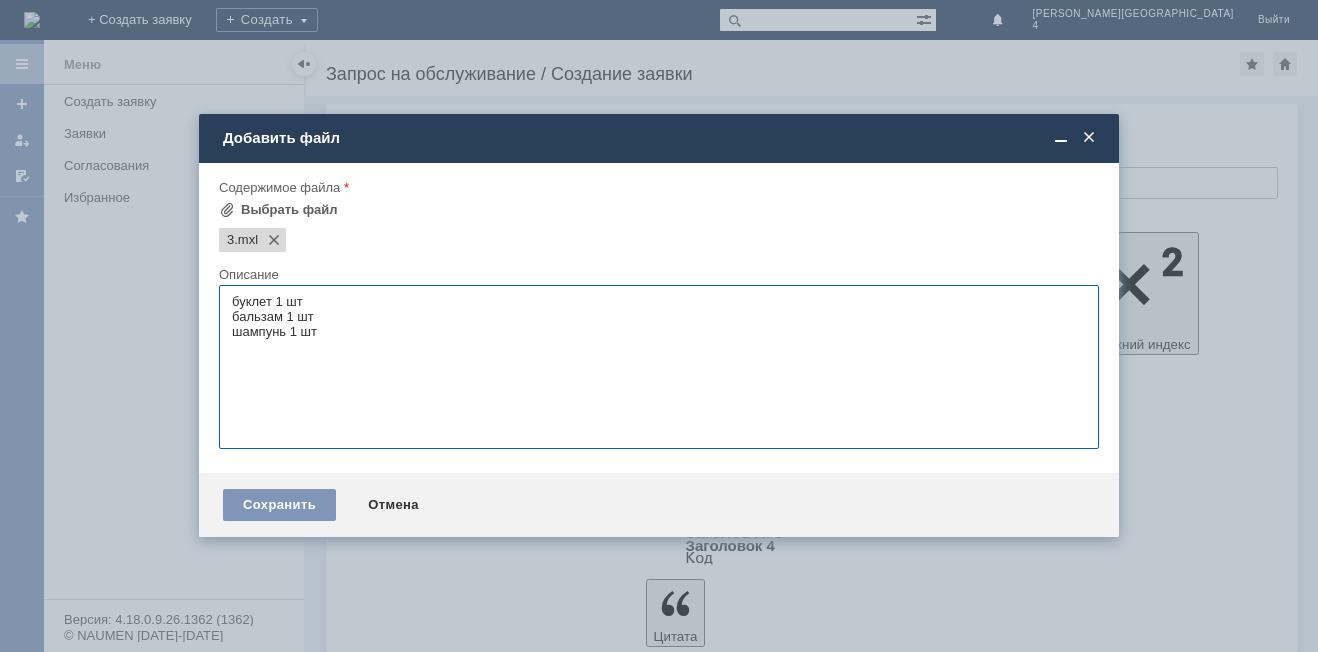 click on "буклет 1 шт
бальзам 1 шт
шампунь 1 шт" at bounding box center [659, 367] 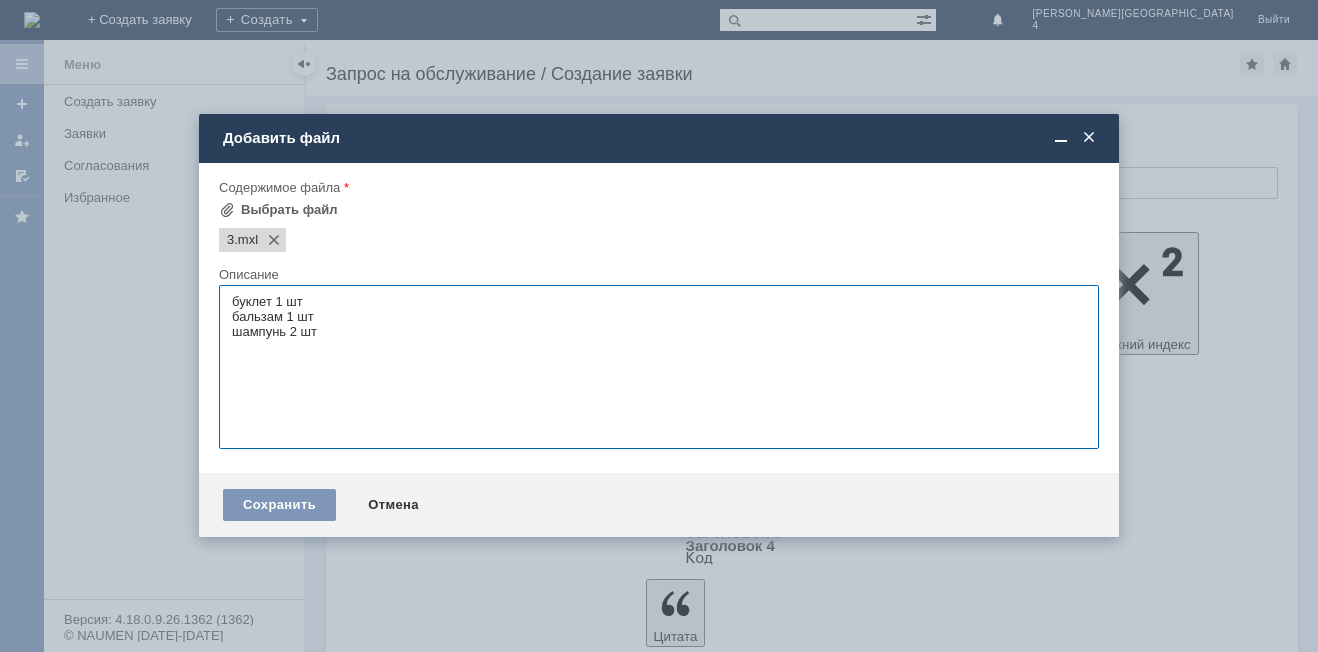 click on "буклет 1 шт
бальзам 1 шт
шампунь 2 шт" at bounding box center (659, 367) 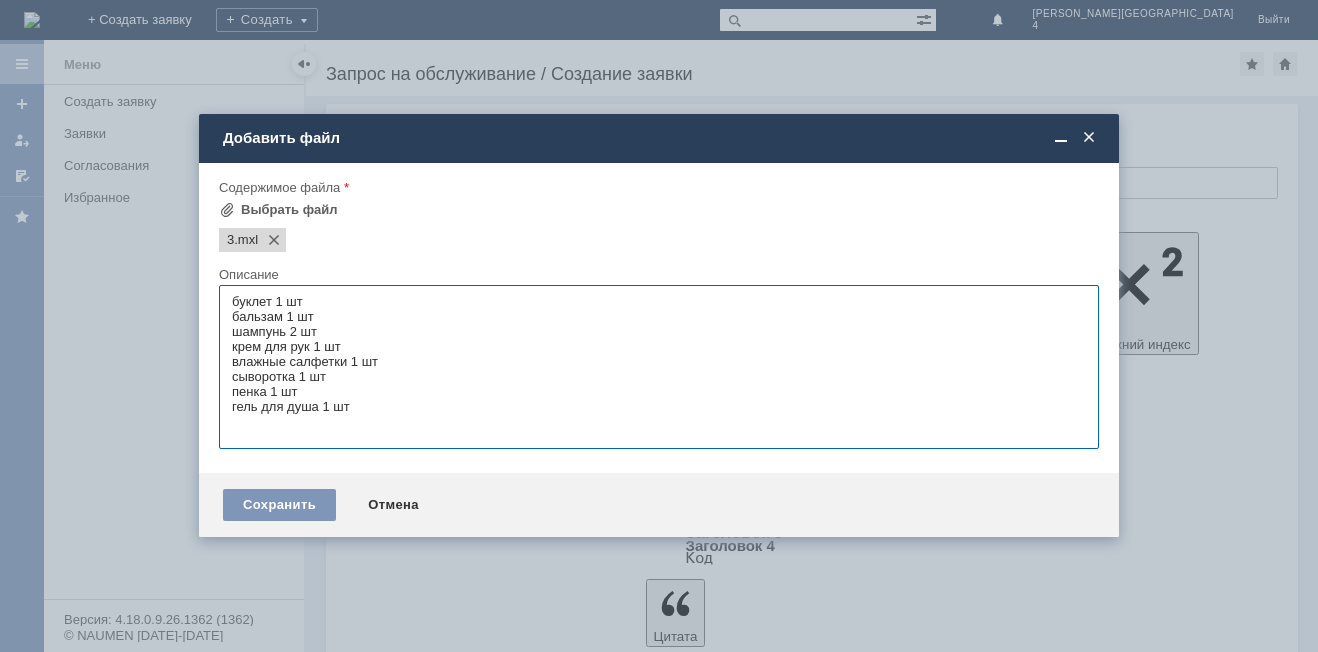type on "буклет 1 шт
бальзам 1 шт
шампунь 2 шт
крем для рук 1 шт
влажные салфетки 1 шт
сыворотка 1 шт
пенка 1 шт
гель для душа 1 шт" 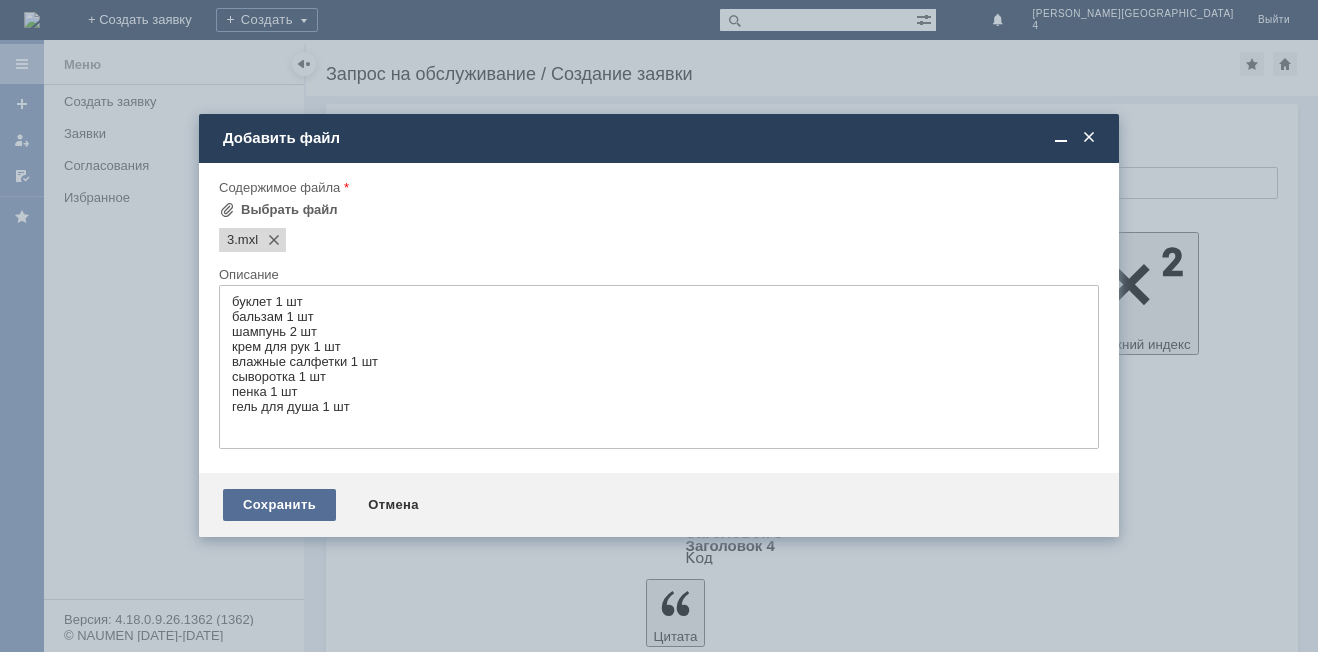 click on "Сохранить" at bounding box center (279, 505) 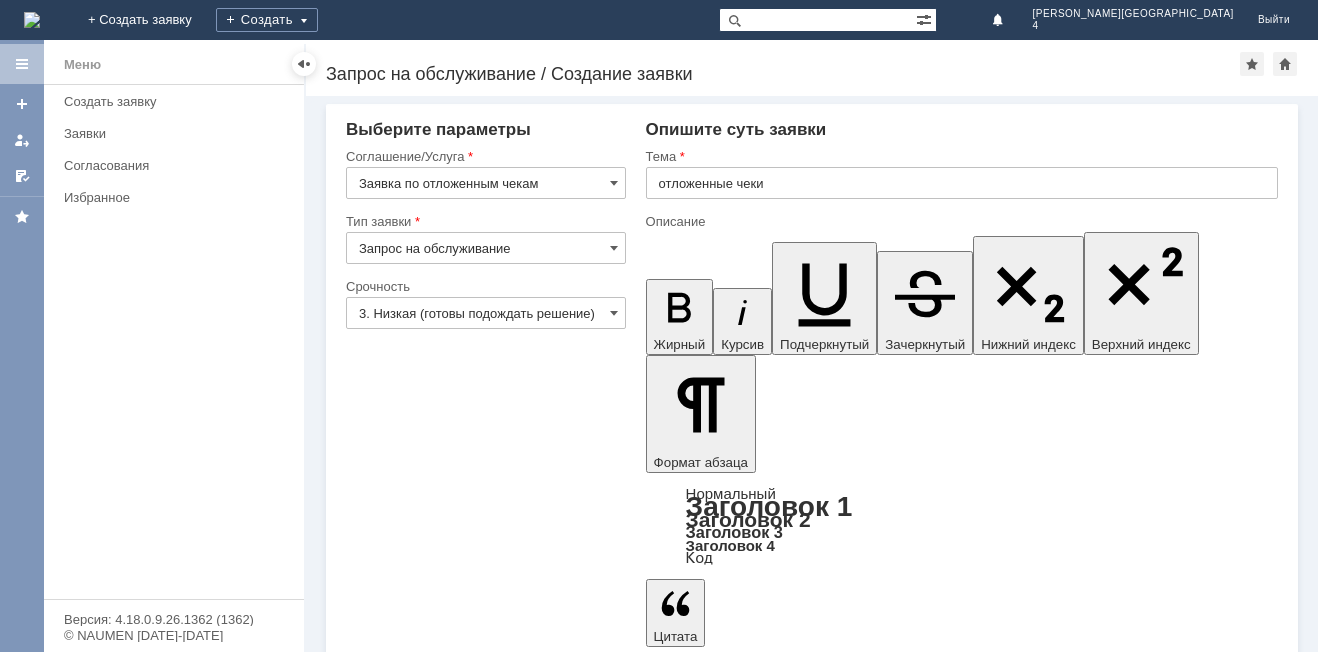 click on "Сохранить" at bounding box center (406, 5055) 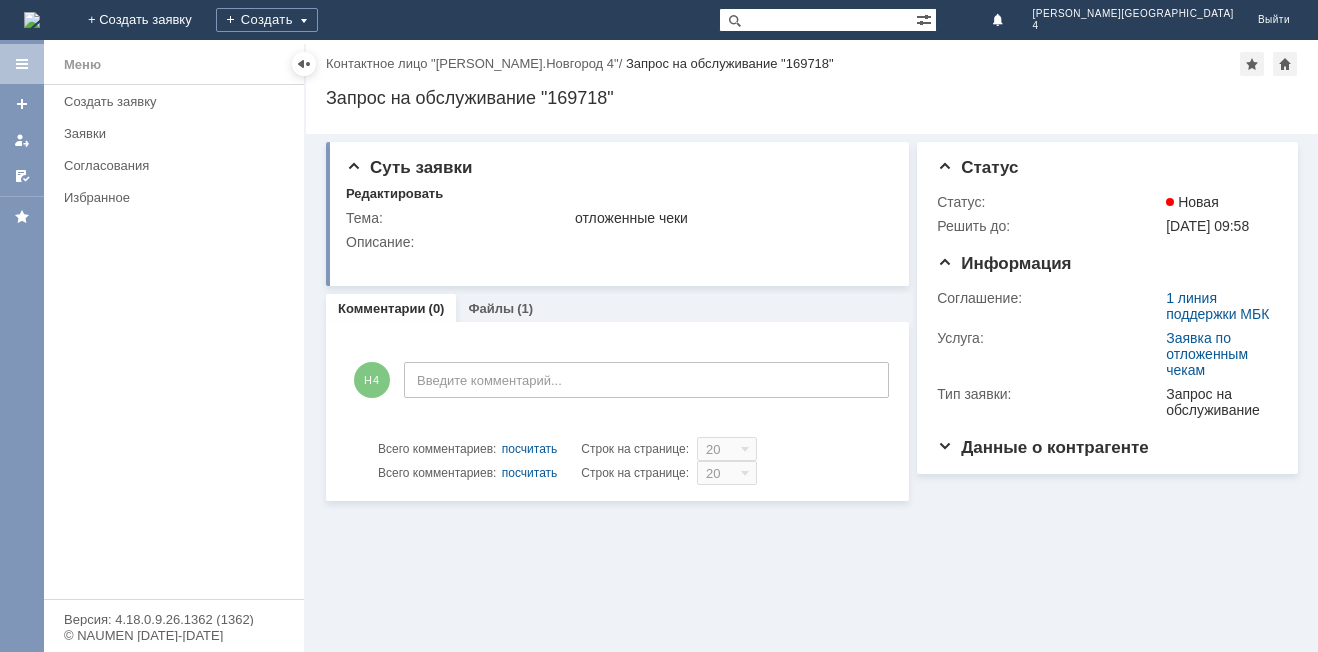 scroll, scrollTop: 0, scrollLeft: 0, axis: both 